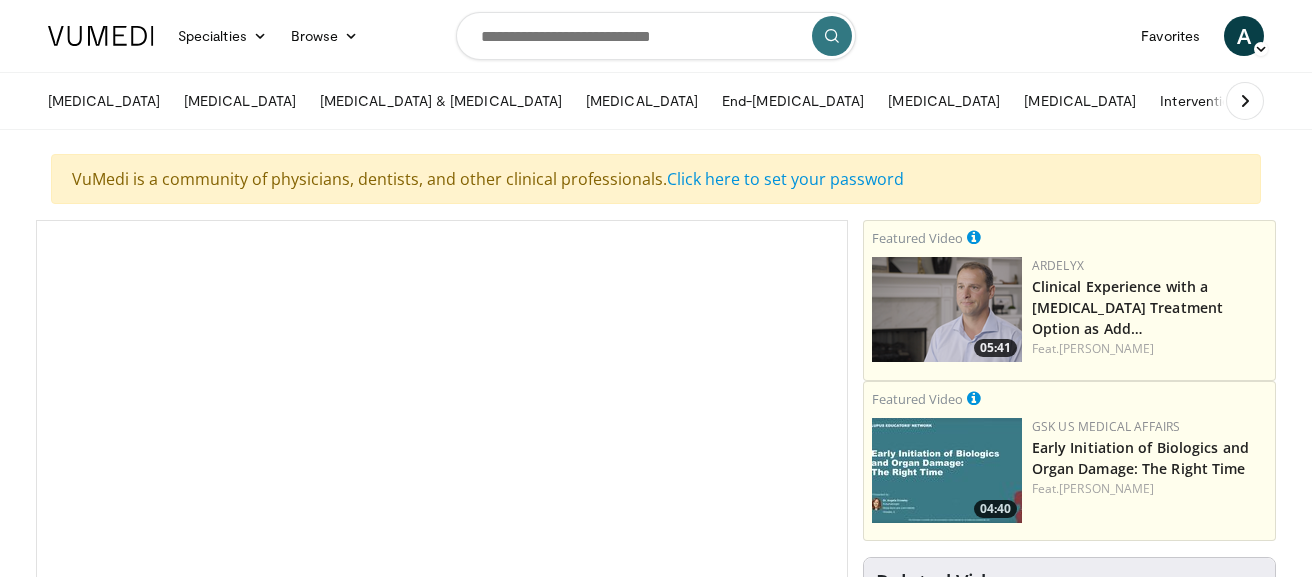 scroll, scrollTop: 0, scrollLeft: 0, axis: both 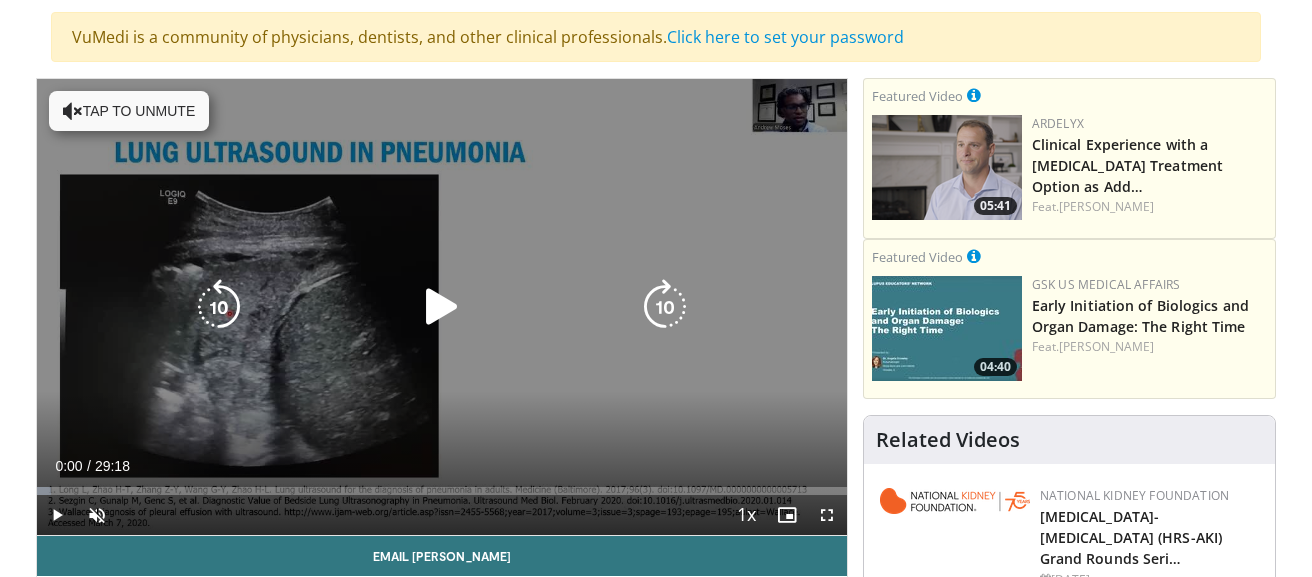 click at bounding box center (442, 307) 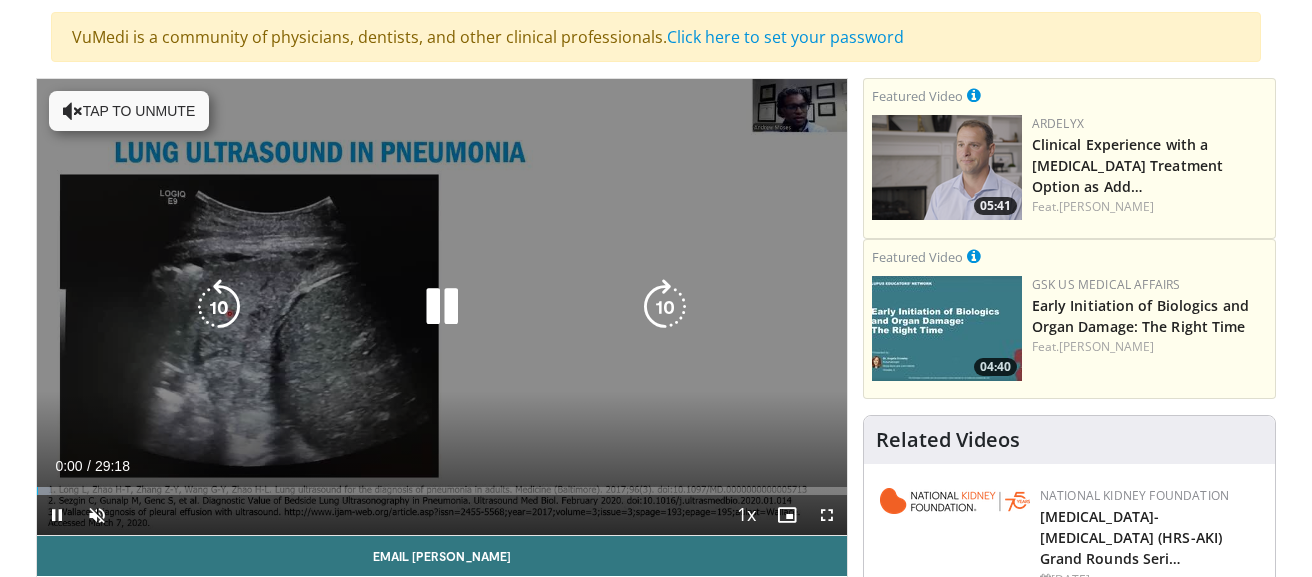 click on "Tap to unmute" at bounding box center [129, 111] 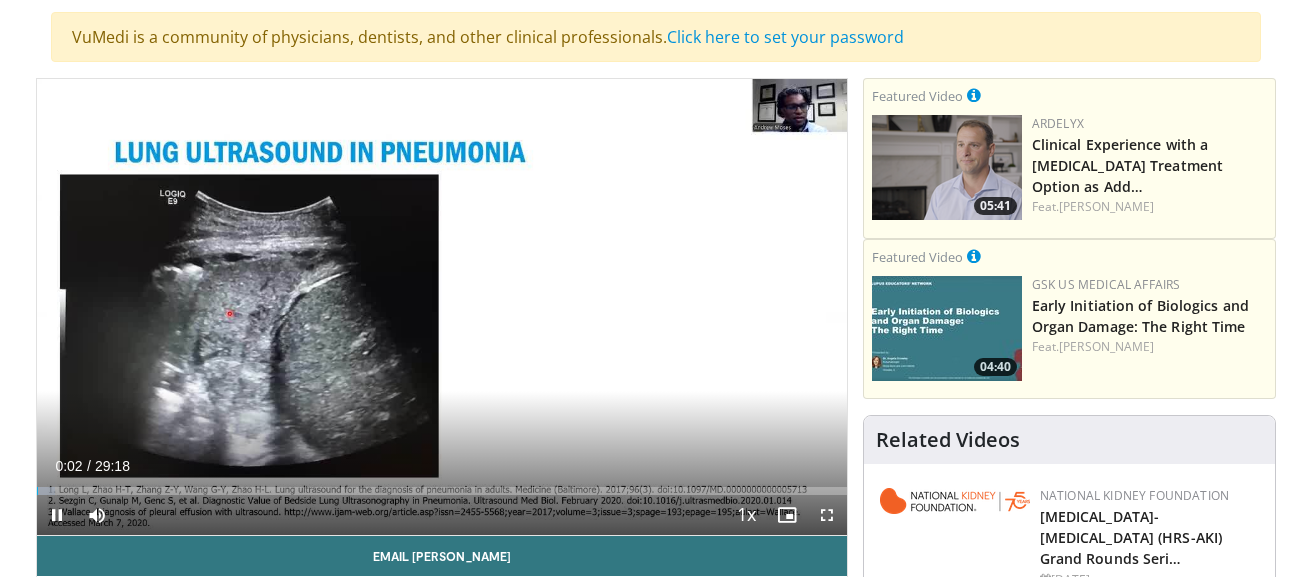 click on "Loaded :  2.25% 00:03 25:41" at bounding box center (442, 485) 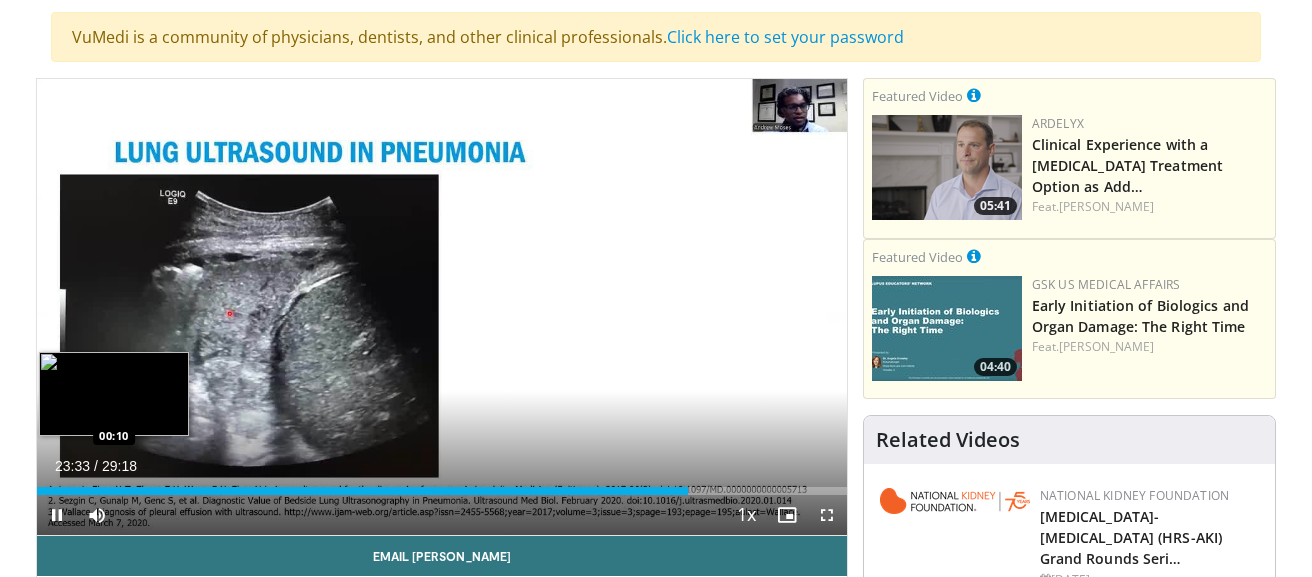 click on "23:33" at bounding box center (362, 491) 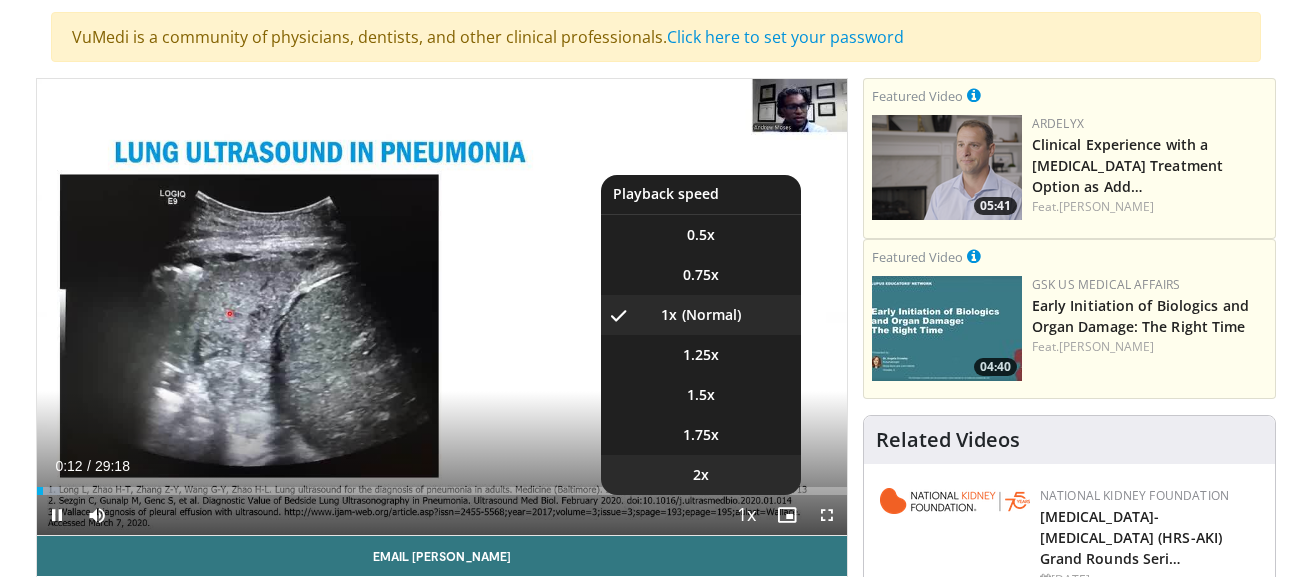 click on "2x" at bounding box center [701, 475] 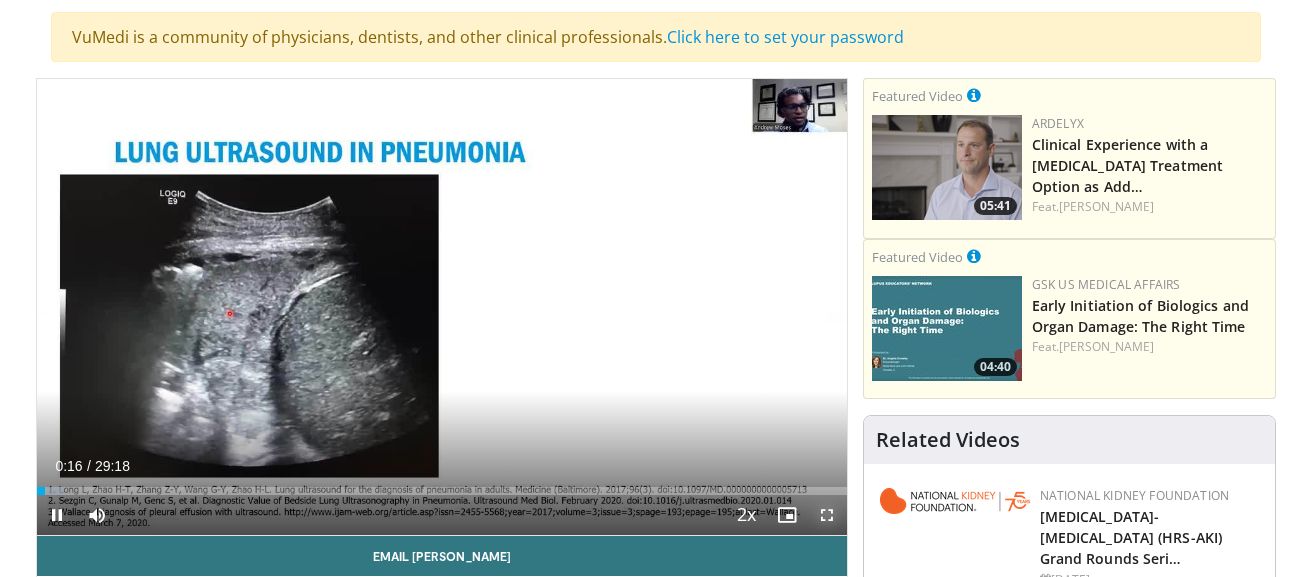 click at bounding box center [827, 515] 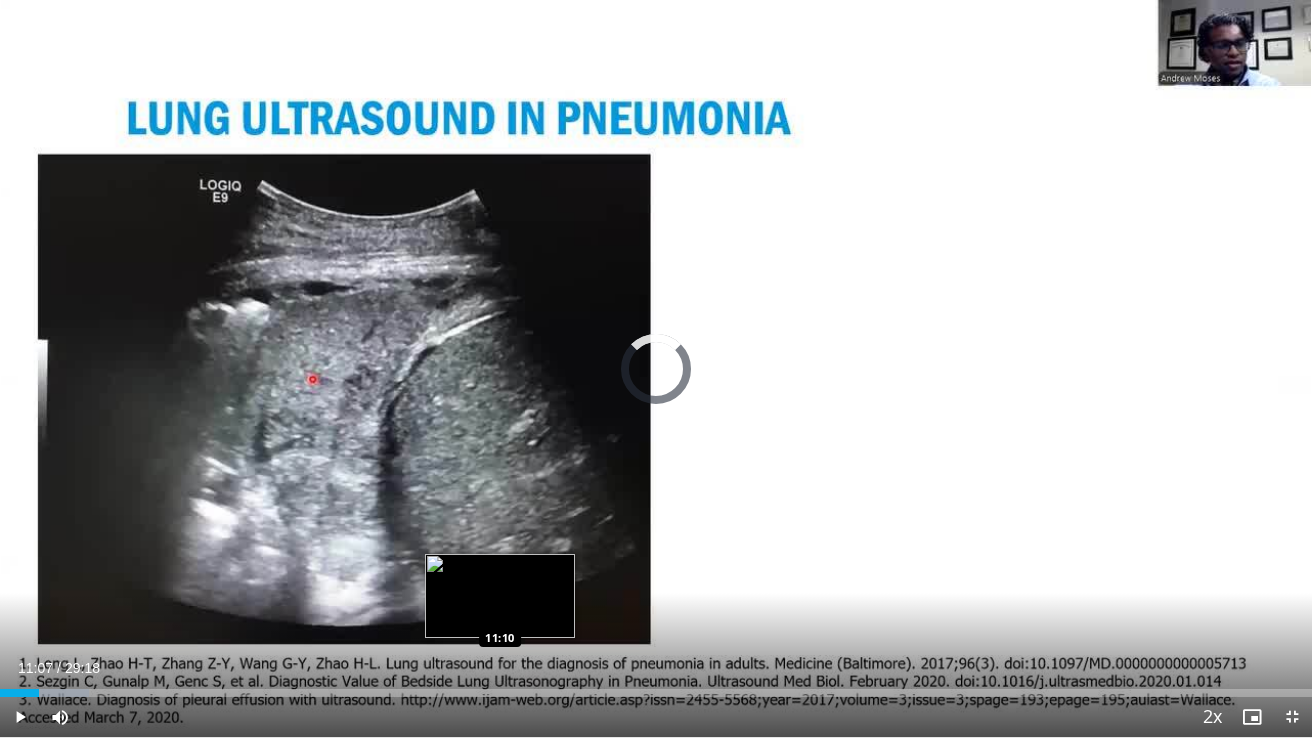 click on "Loaded :  6.77% 00:52 11:10" at bounding box center (656, 693) 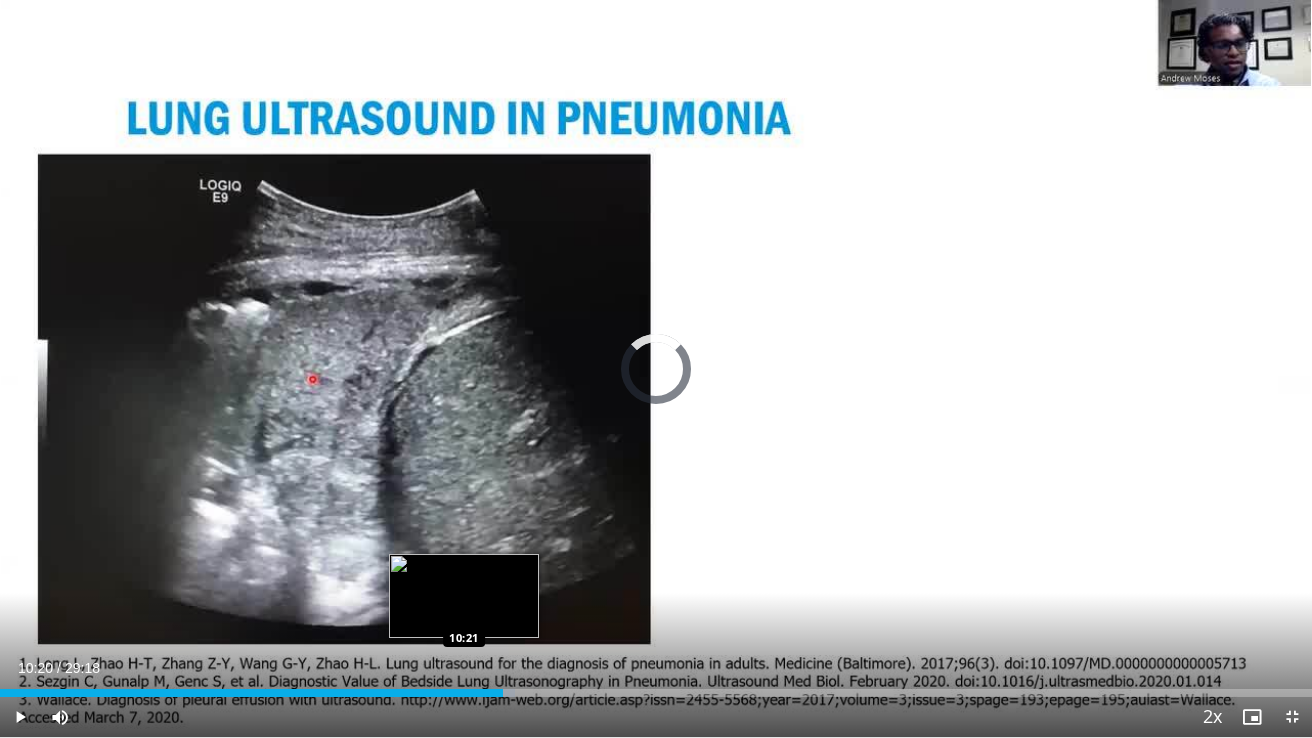 click on "Loaded :  39.24% 10:20 10:21" at bounding box center (656, 687) 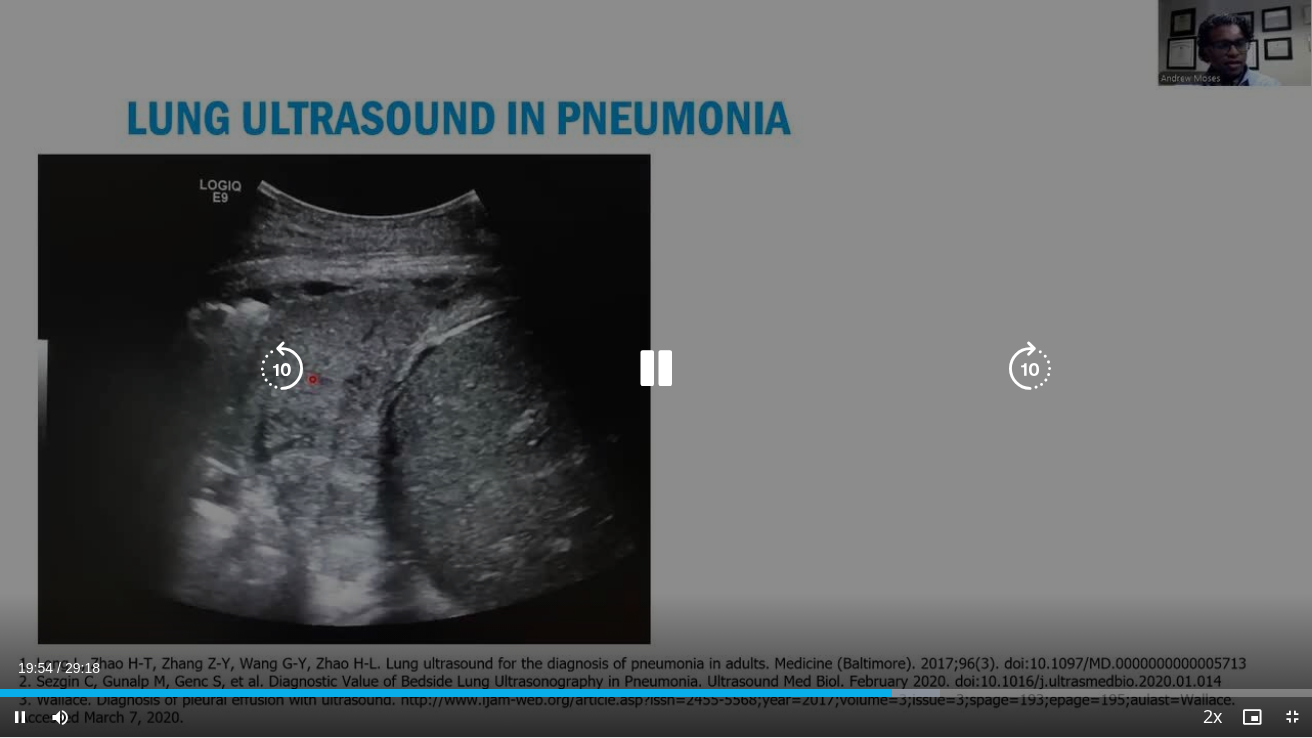 click at bounding box center (656, 369) 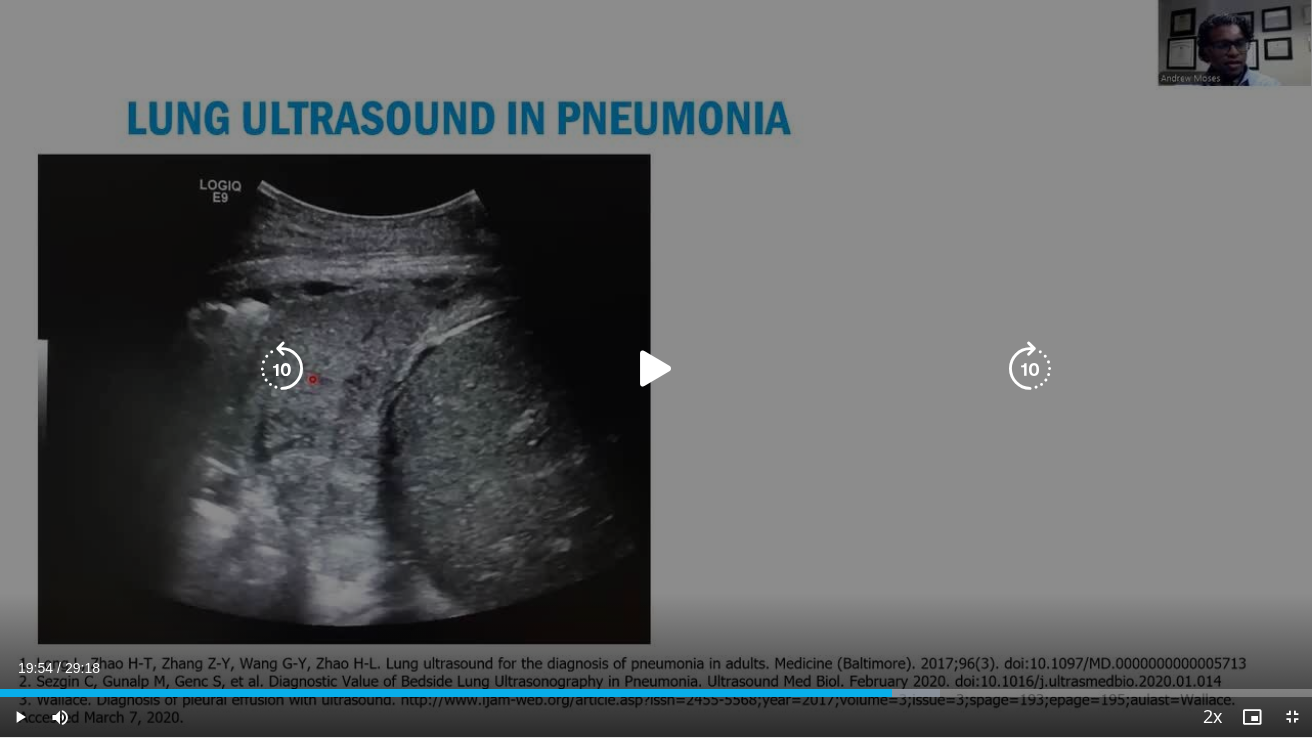 click at bounding box center [656, 369] 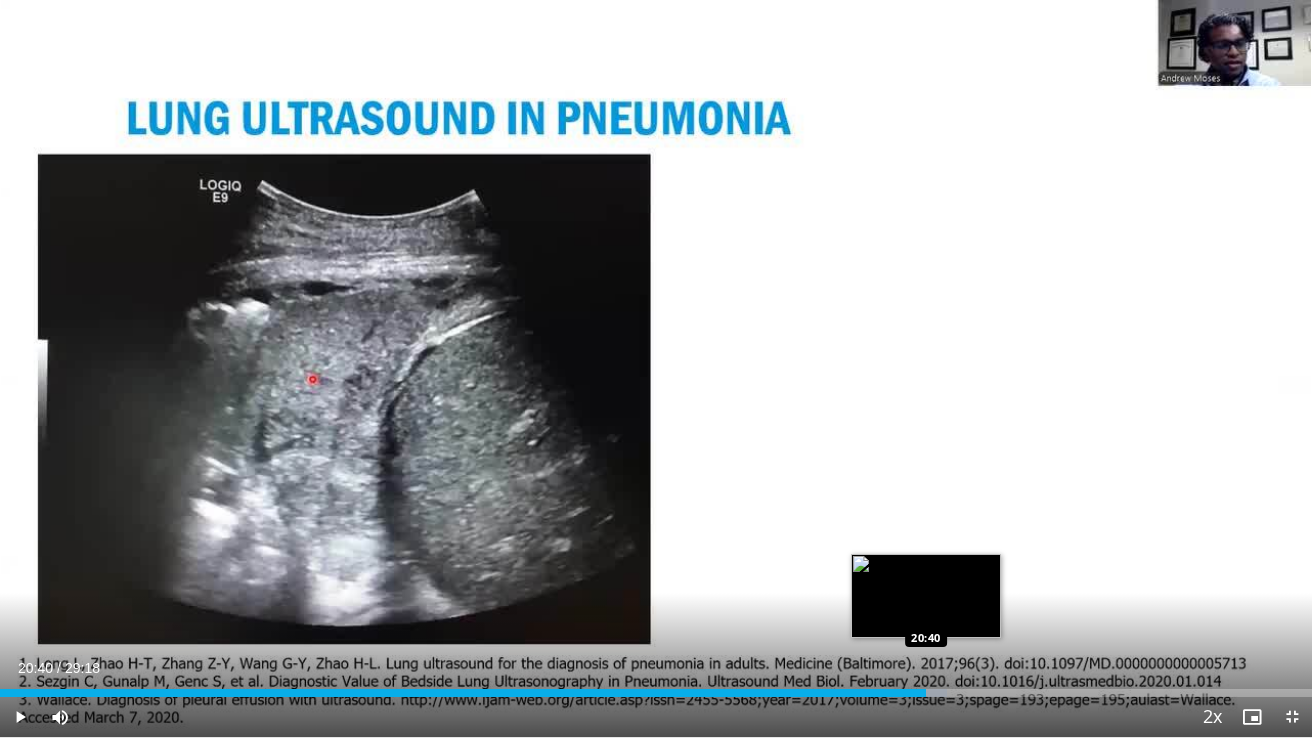 click on "Loaded :  72.21% 20:40 20:40" at bounding box center [656, 693] 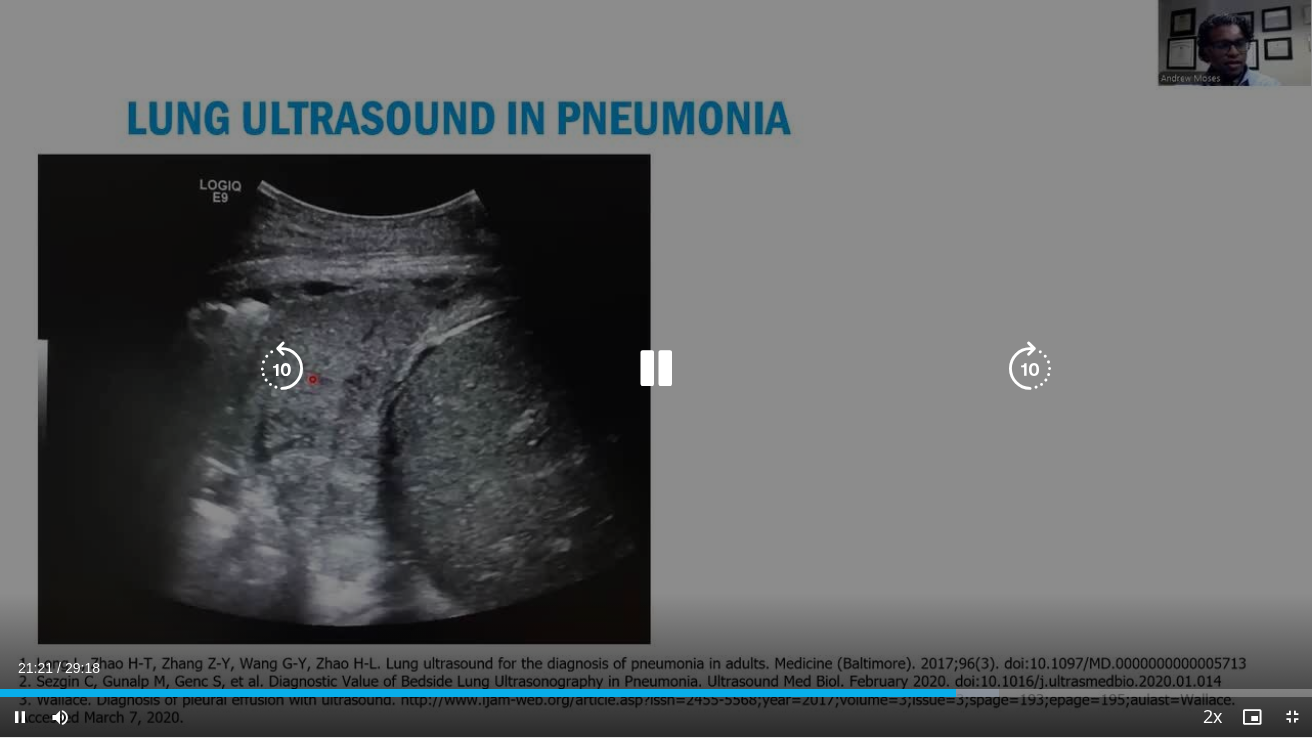 click at bounding box center [656, 369] 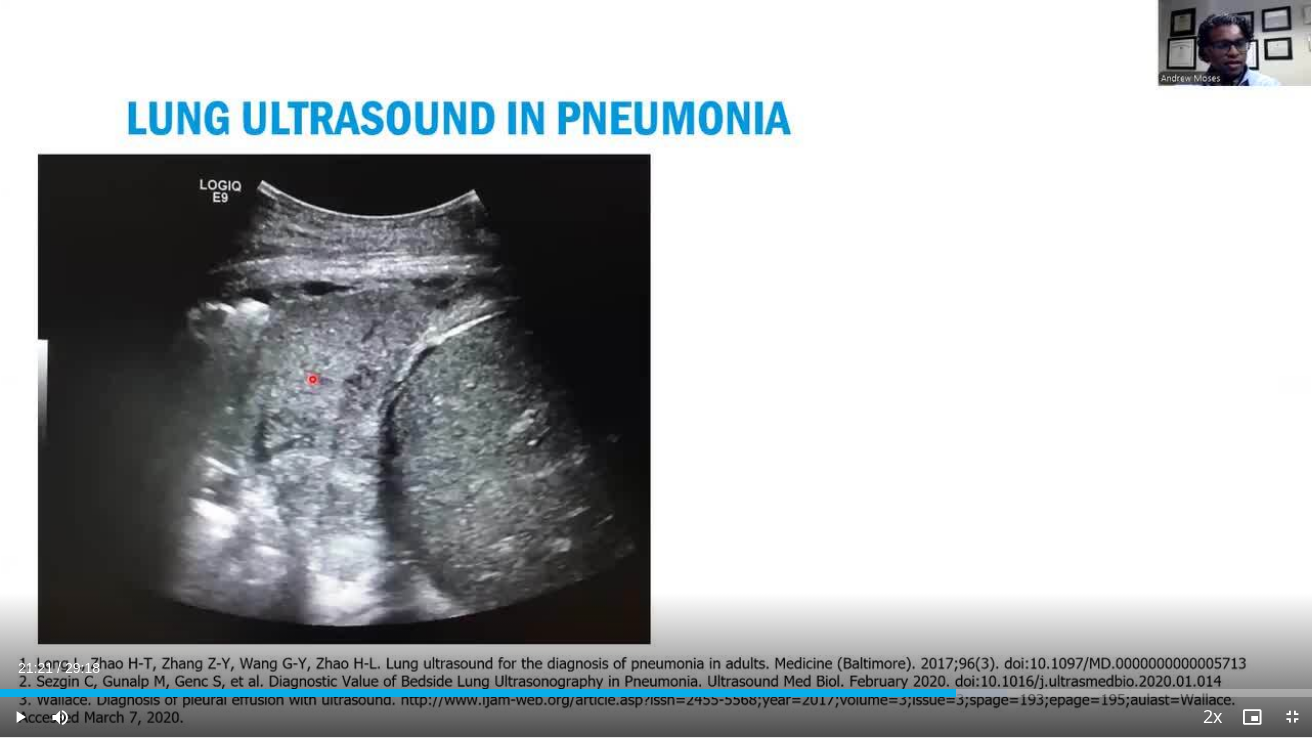 click on "10 seconds
Tap to unmute" at bounding box center [656, 368] 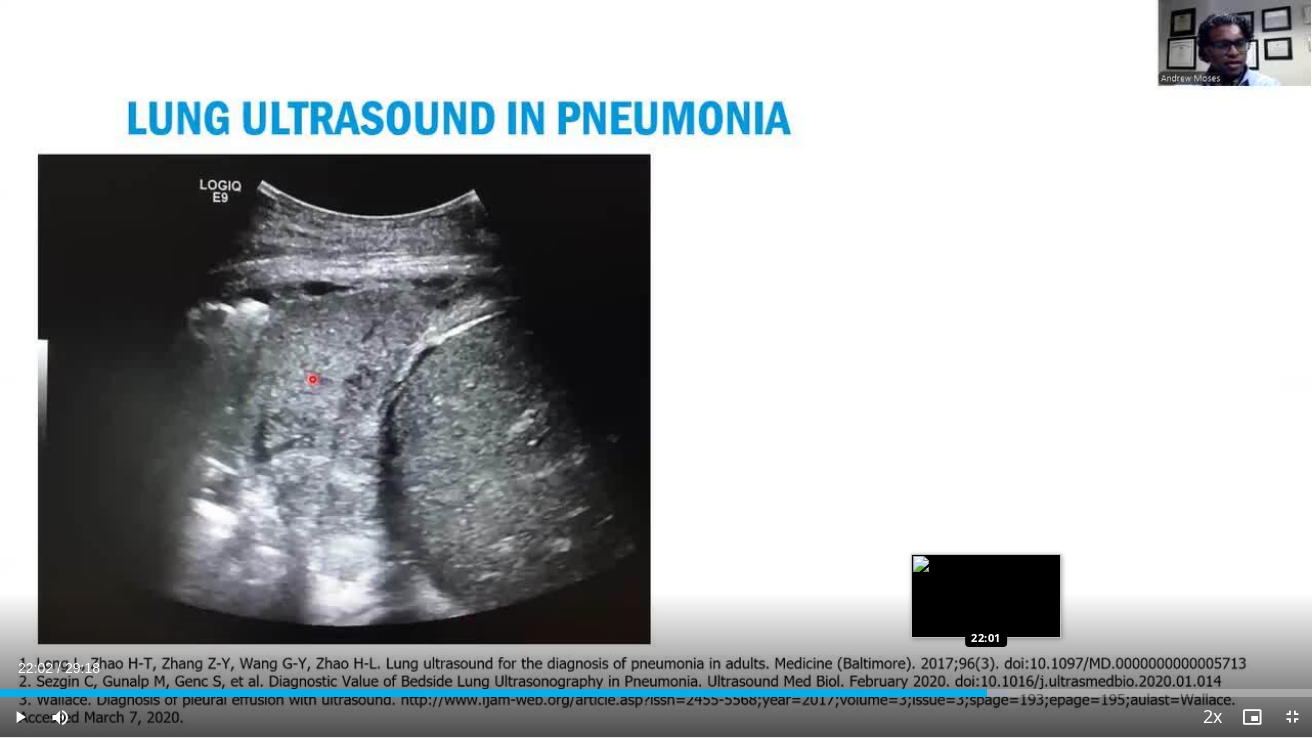 click at bounding box center [970, 693] 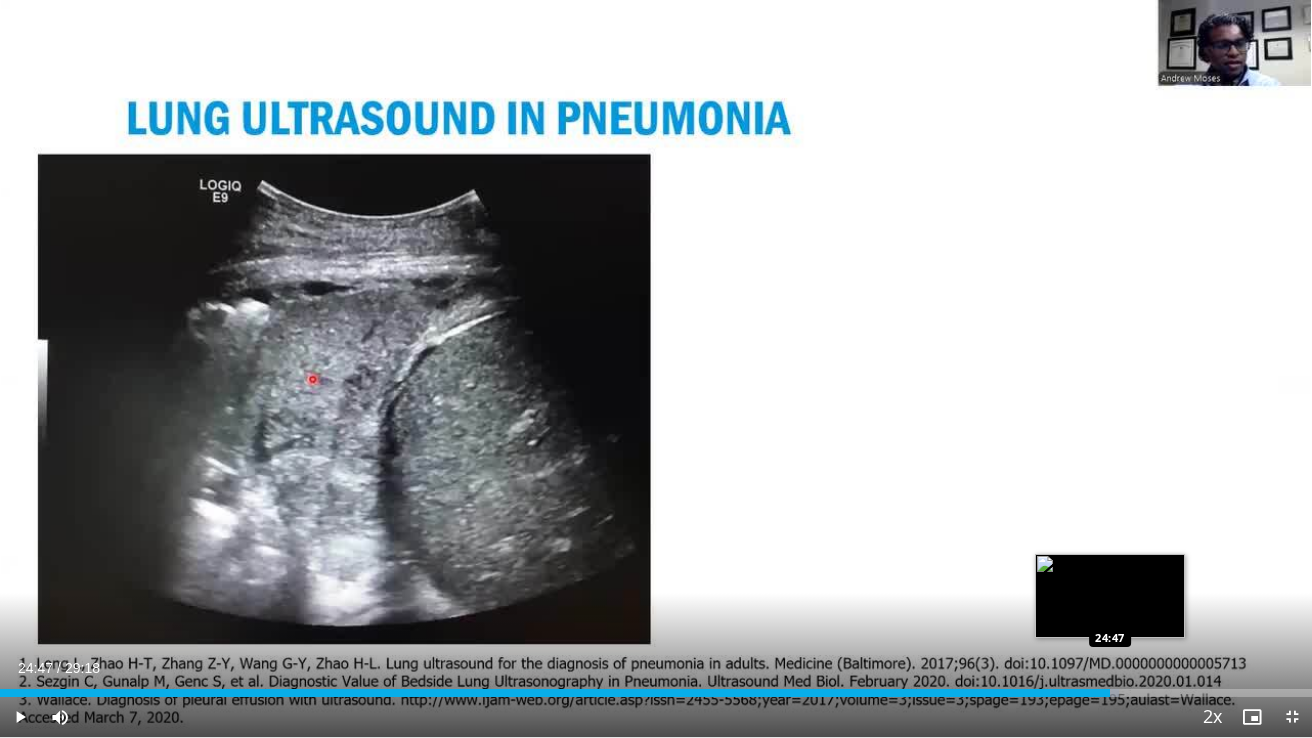 click on "Loaded :  85.31% 24:47 24:47" at bounding box center [656, 687] 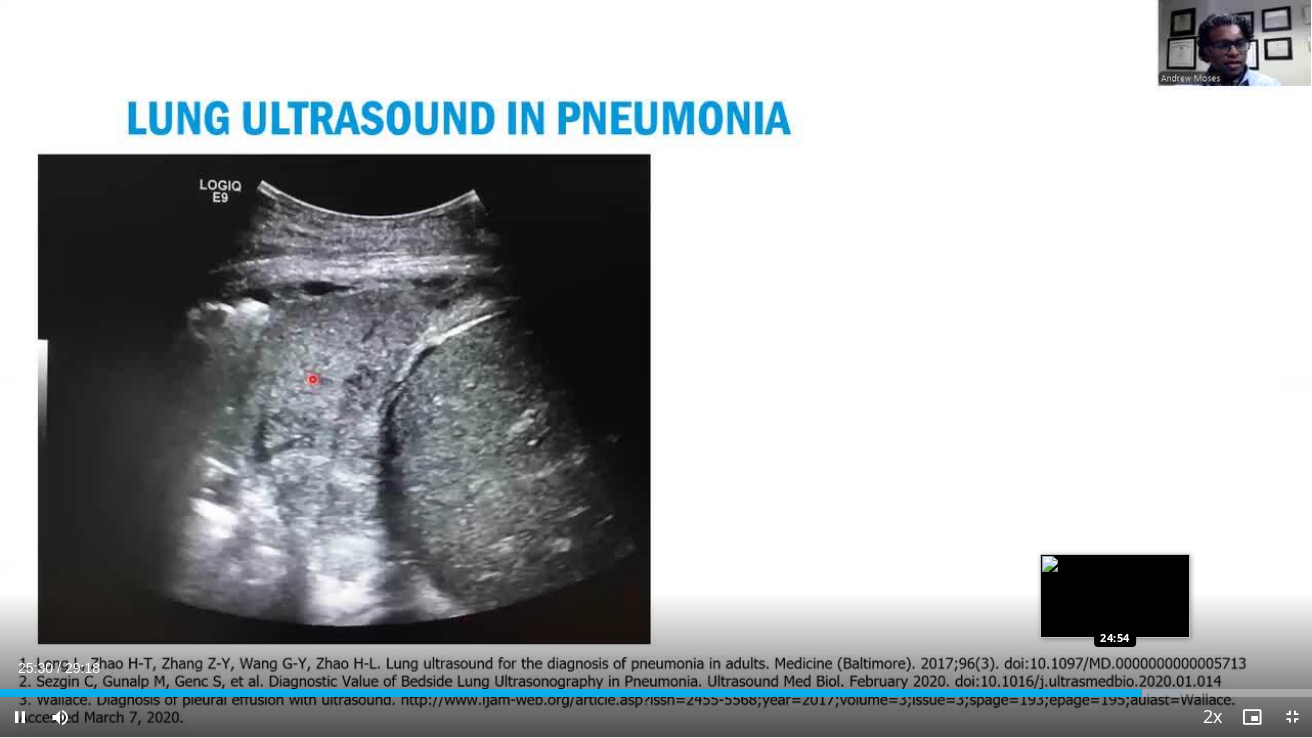 click on "25:30" at bounding box center [571, 693] 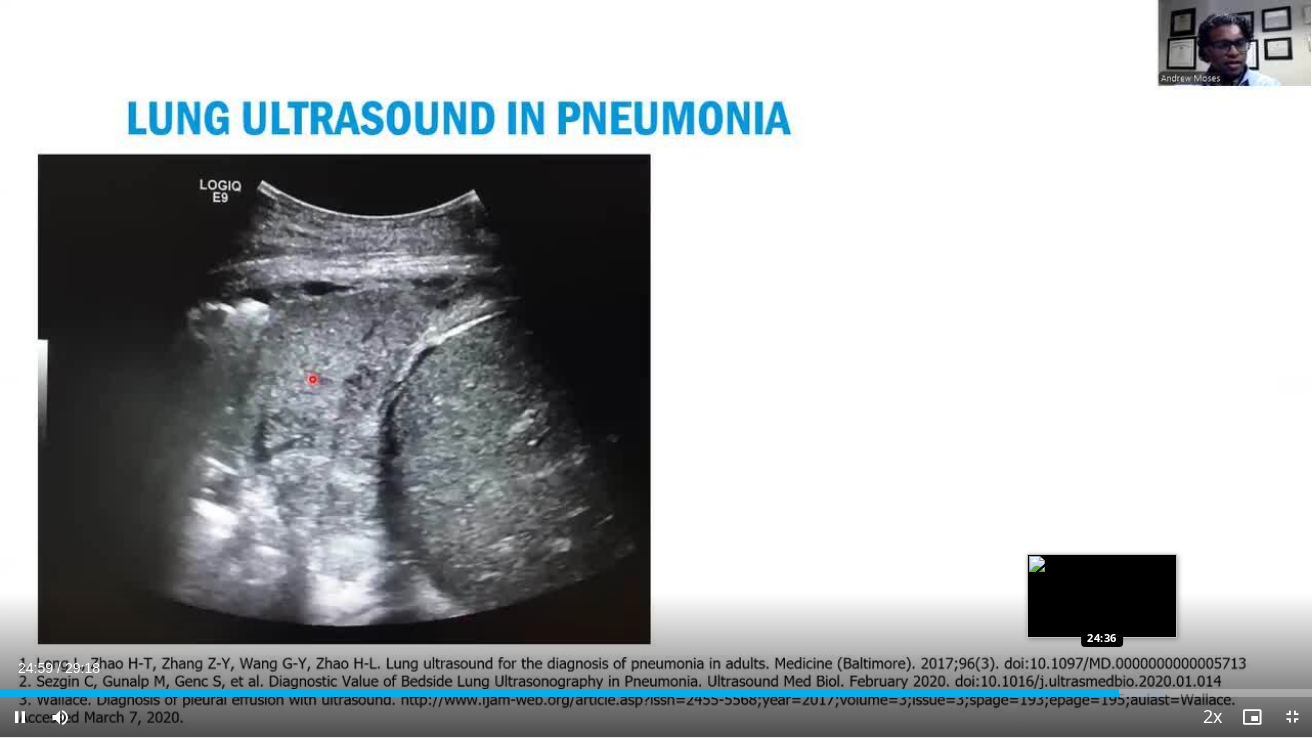 click on "24:59" at bounding box center (559, 693) 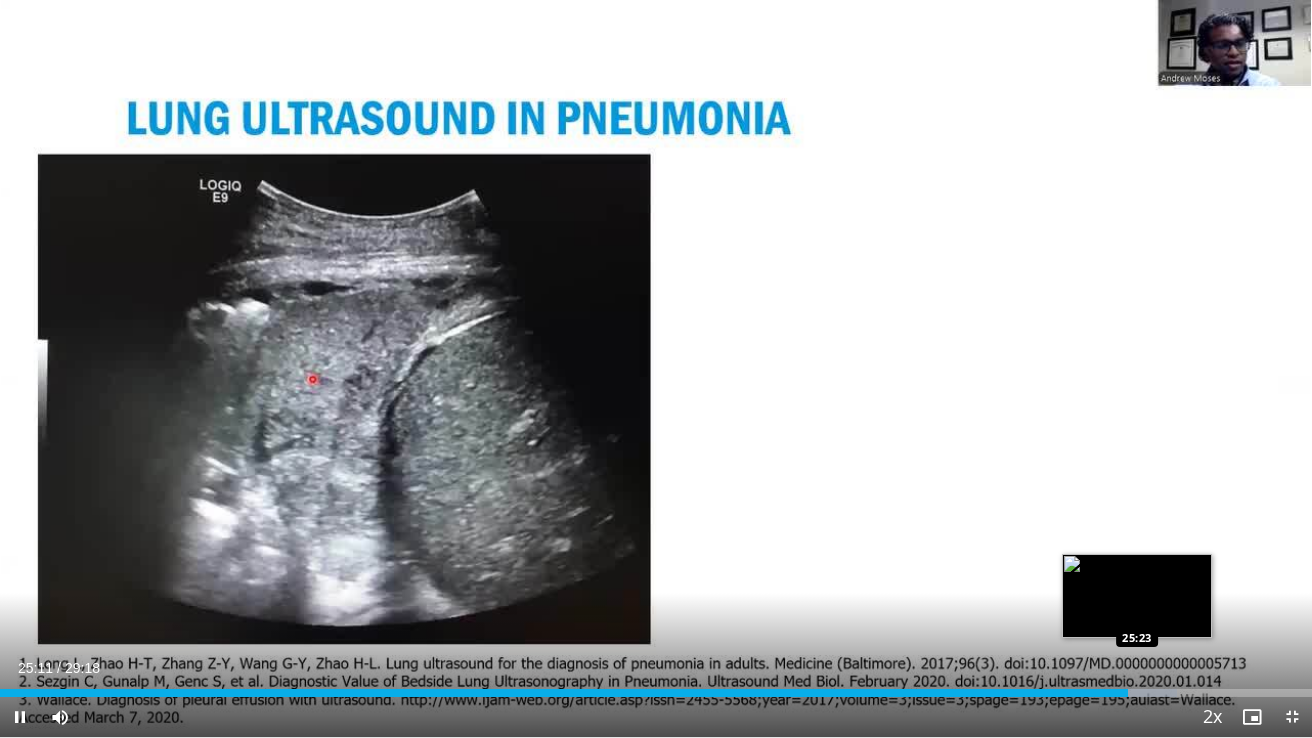 click on "Loaded :  89.70% 25:11 25:23" at bounding box center [656, 693] 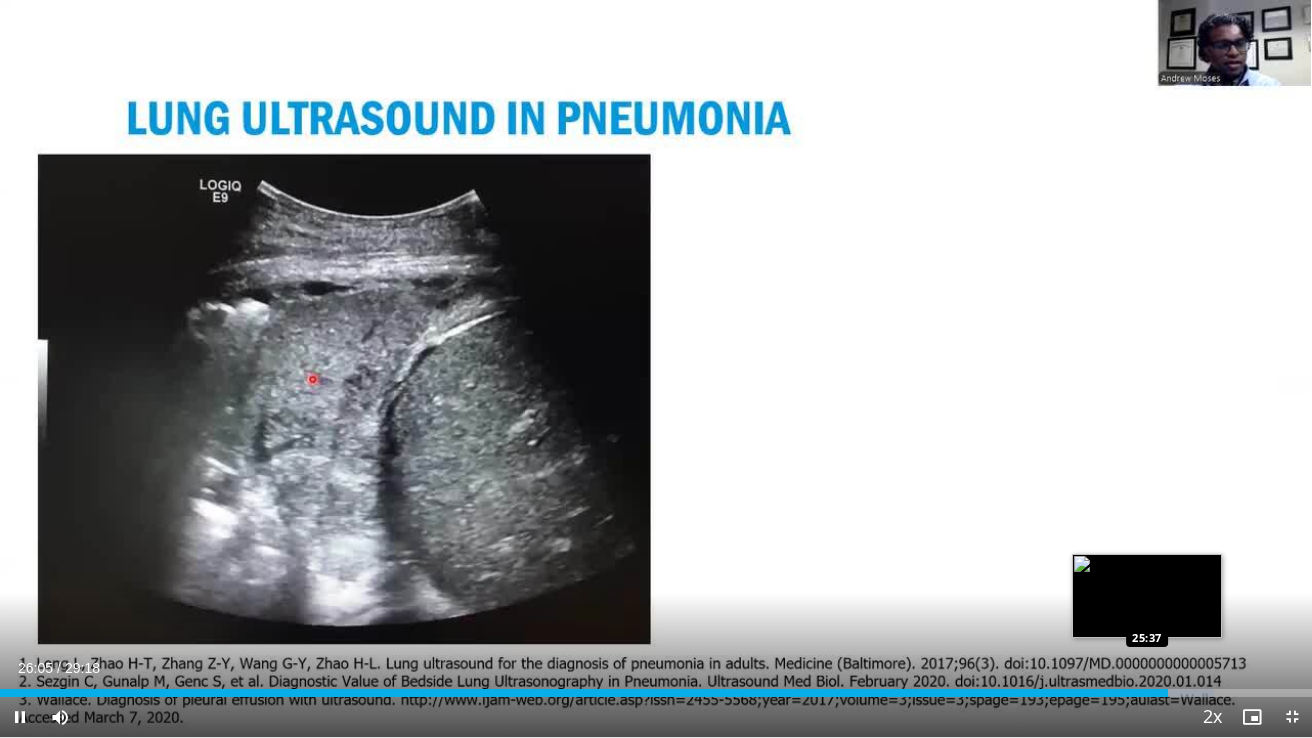 click on "Loaded :  92.52% 26:05 25:37" at bounding box center [656, 687] 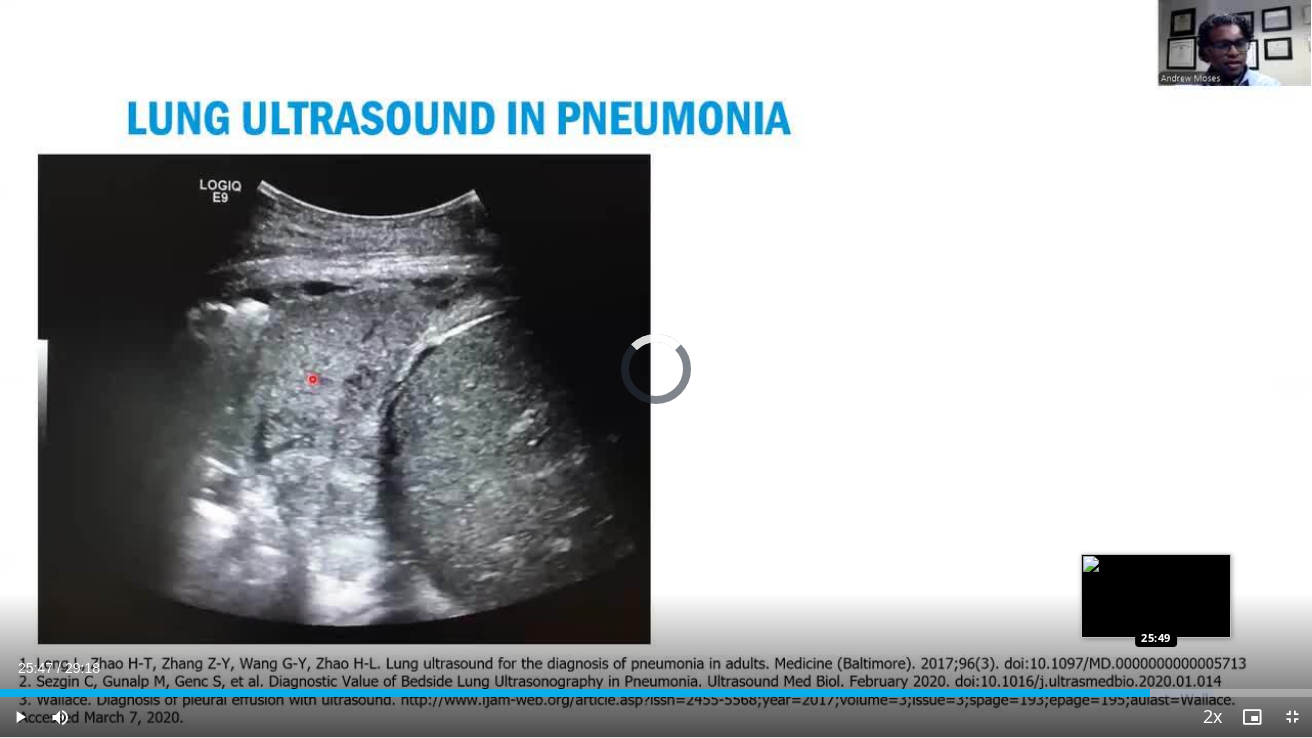 click at bounding box center (1178, 693) 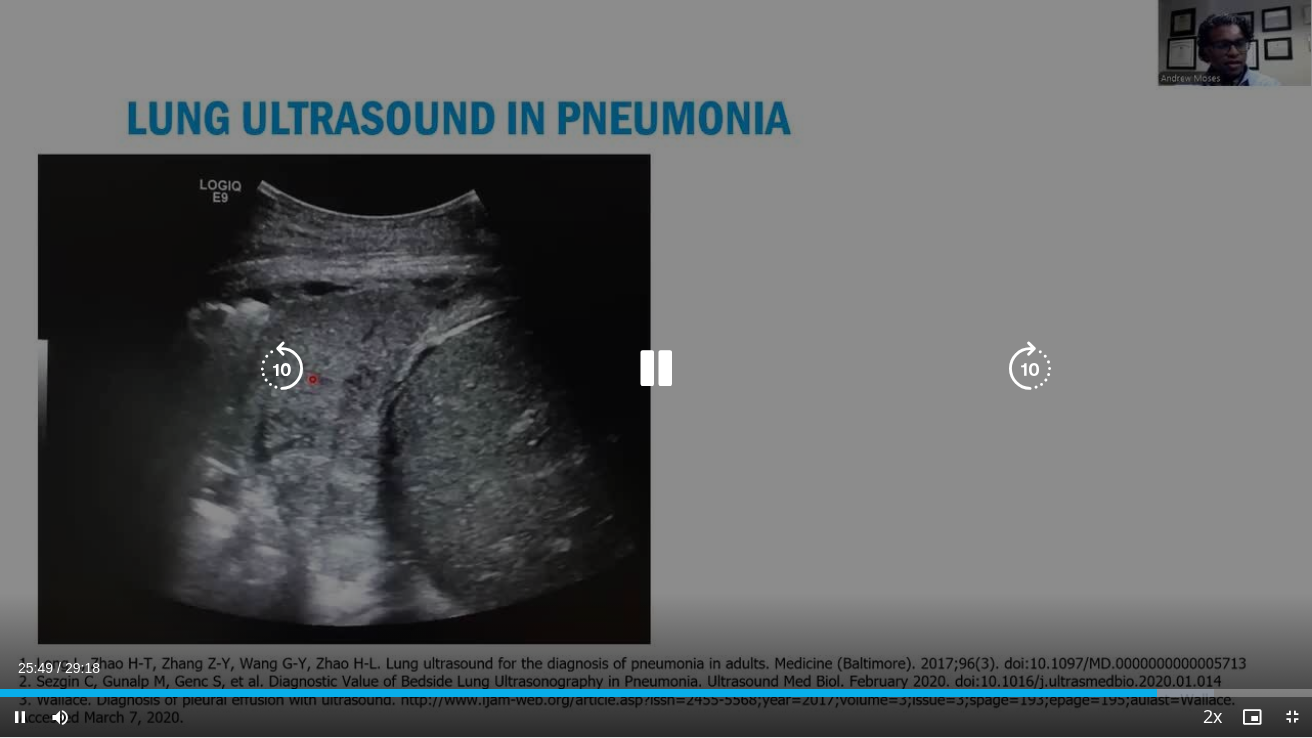 click on "10 seconds
Tap to unmute" at bounding box center (656, 368) 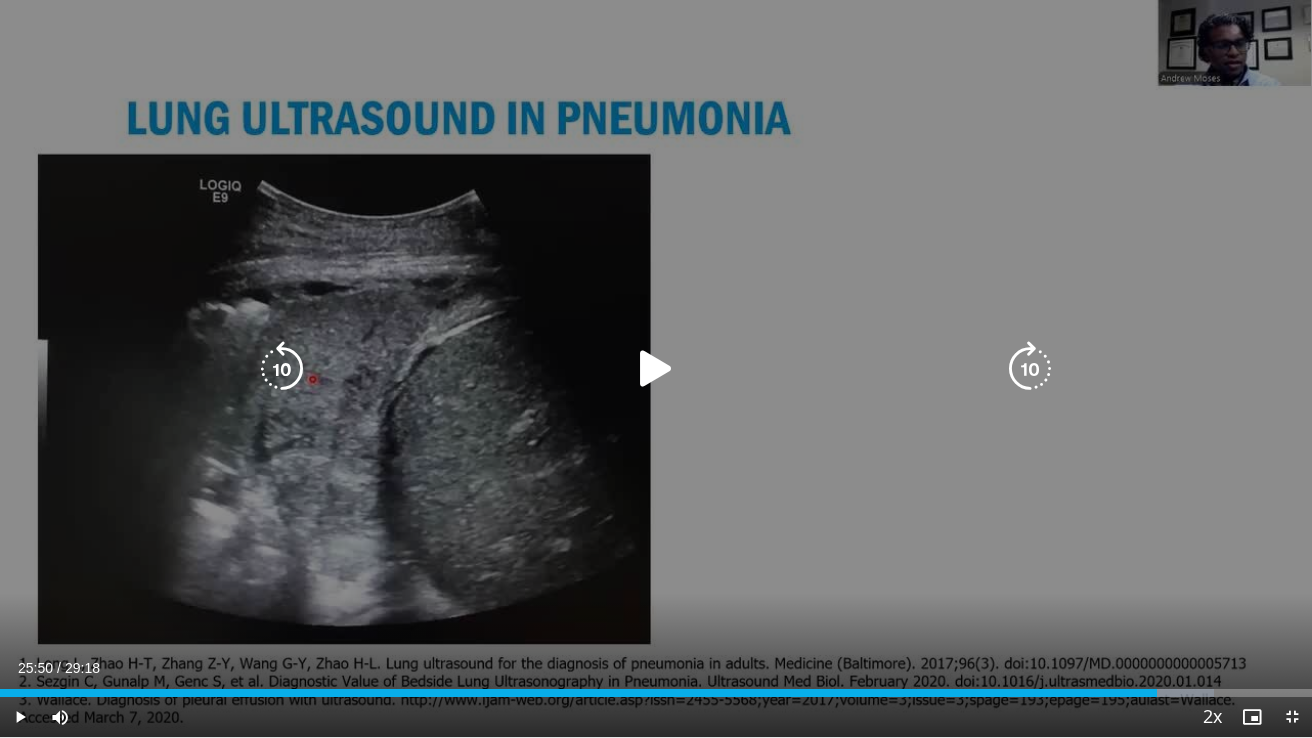 click on "10 seconds
Tap to unmute" at bounding box center (656, 368) 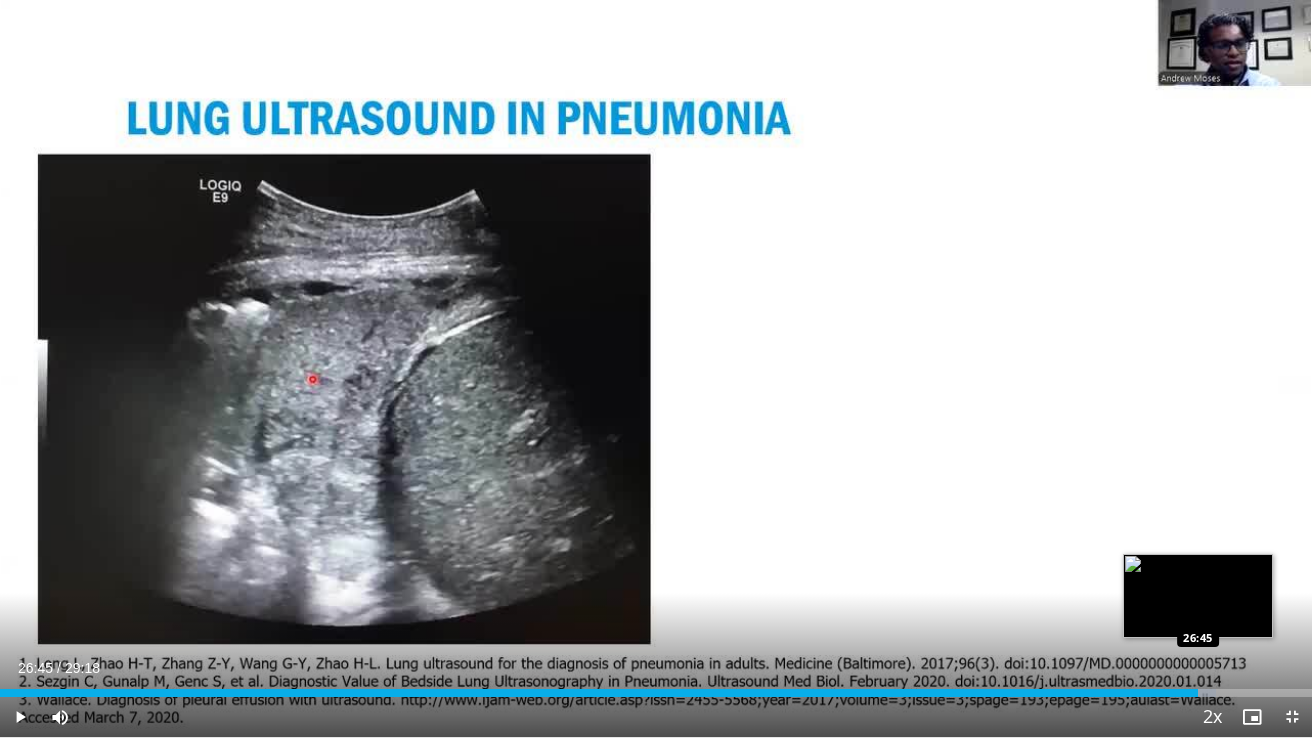 click at bounding box center [1184, 693] 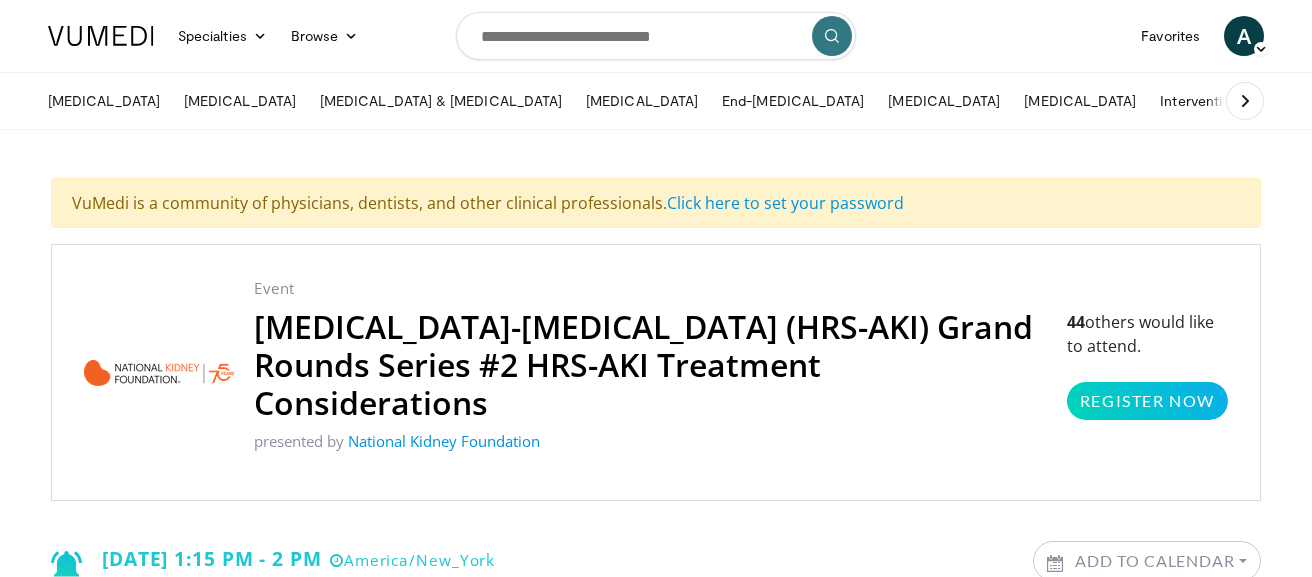 scroll, scrollTop: 0, scrollLeft: 0, axis: both 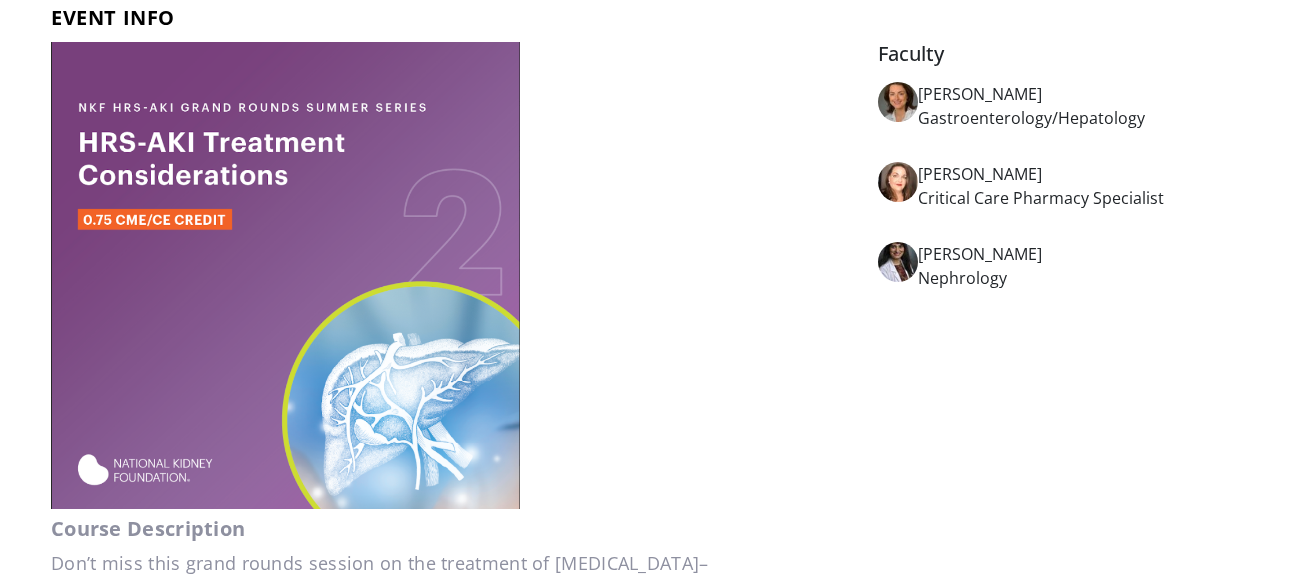 click at bounding box center [285, 275] 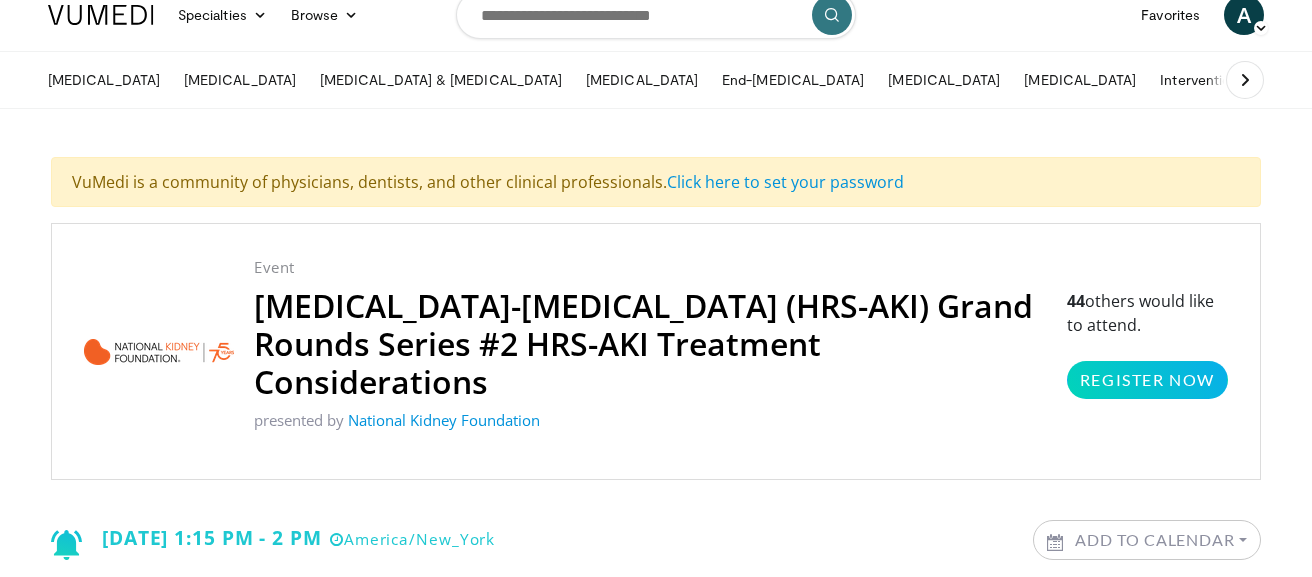 scroll, scrollTop: 0, scrollLeft: 0, axis: both 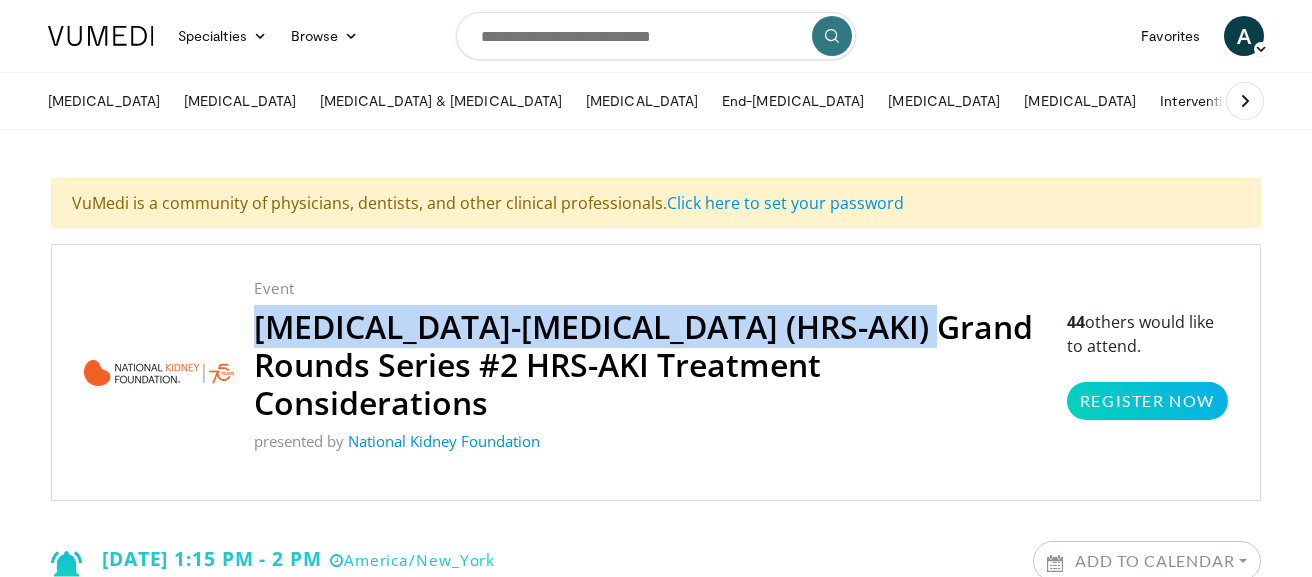 drag, startPoint x: 258, startPoint y: 326, endPoint x: 916, endPoint y: 331, distance: 658.019 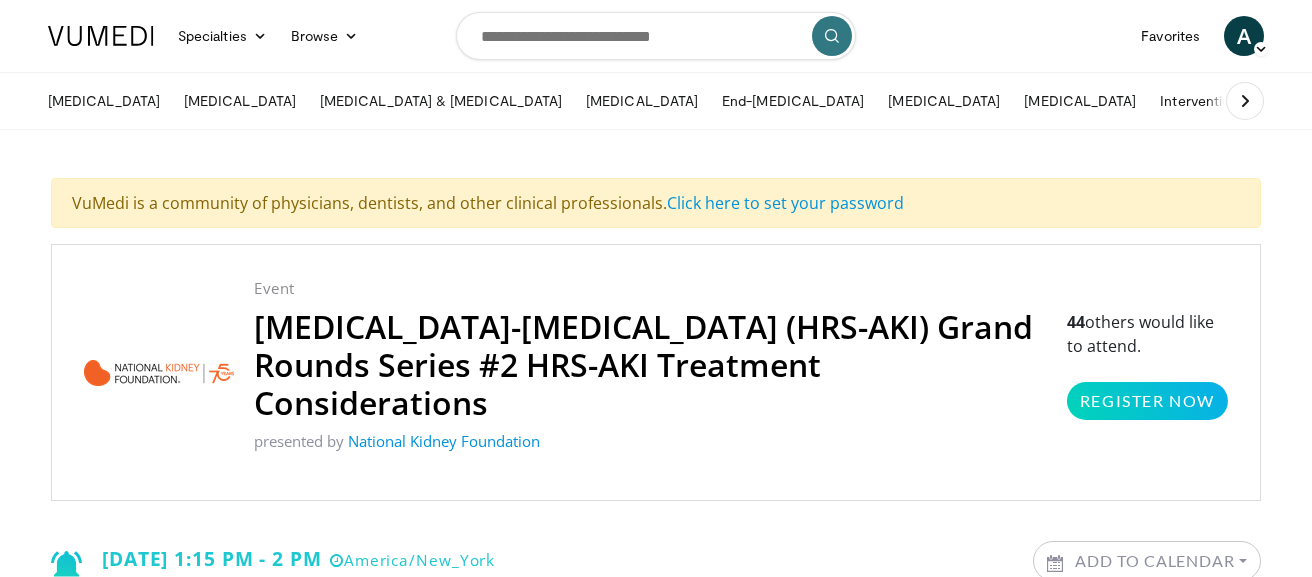 click at bounding box center [656, 36] 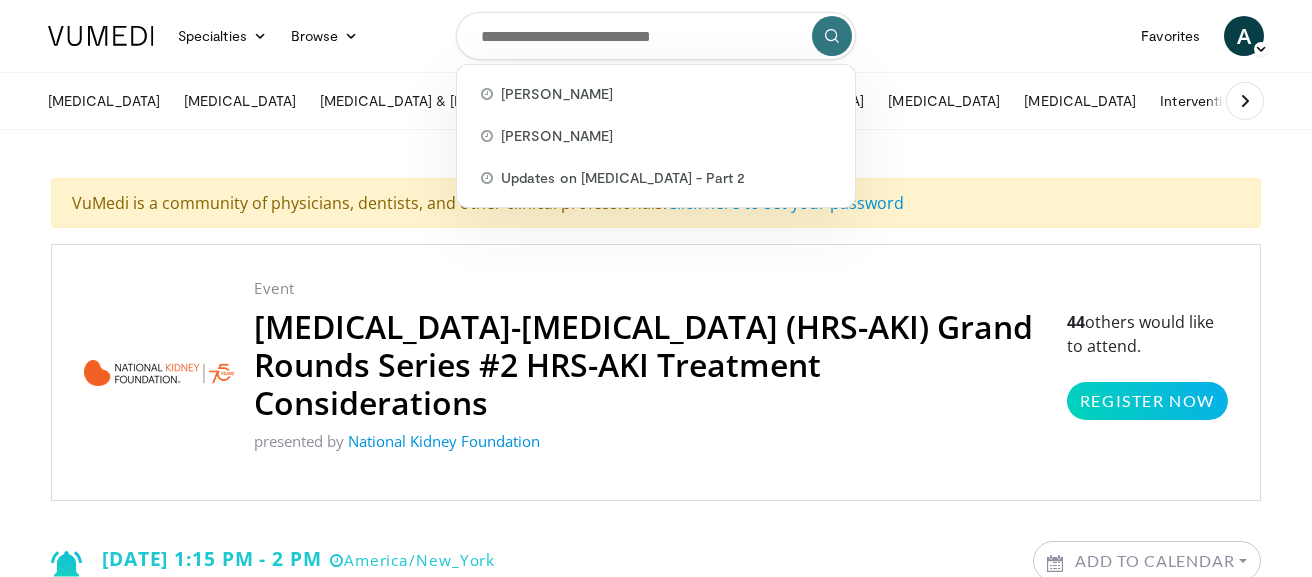 paste on "**********" 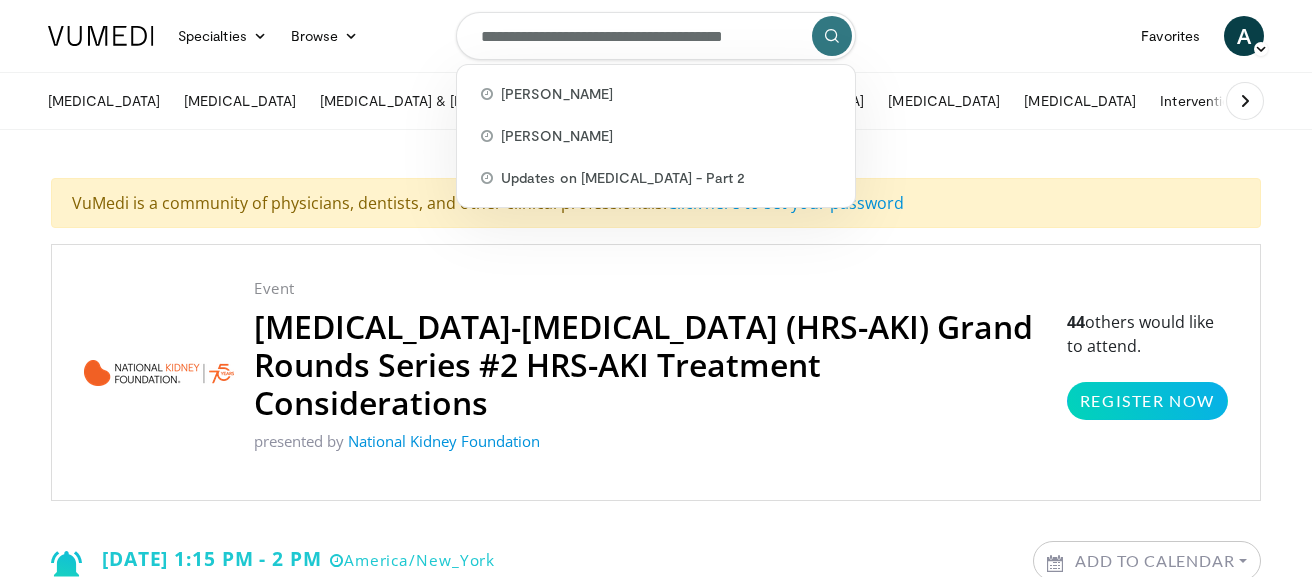 scroll, scrollTop: 0, scrollLeft: 16, axis: horizontal 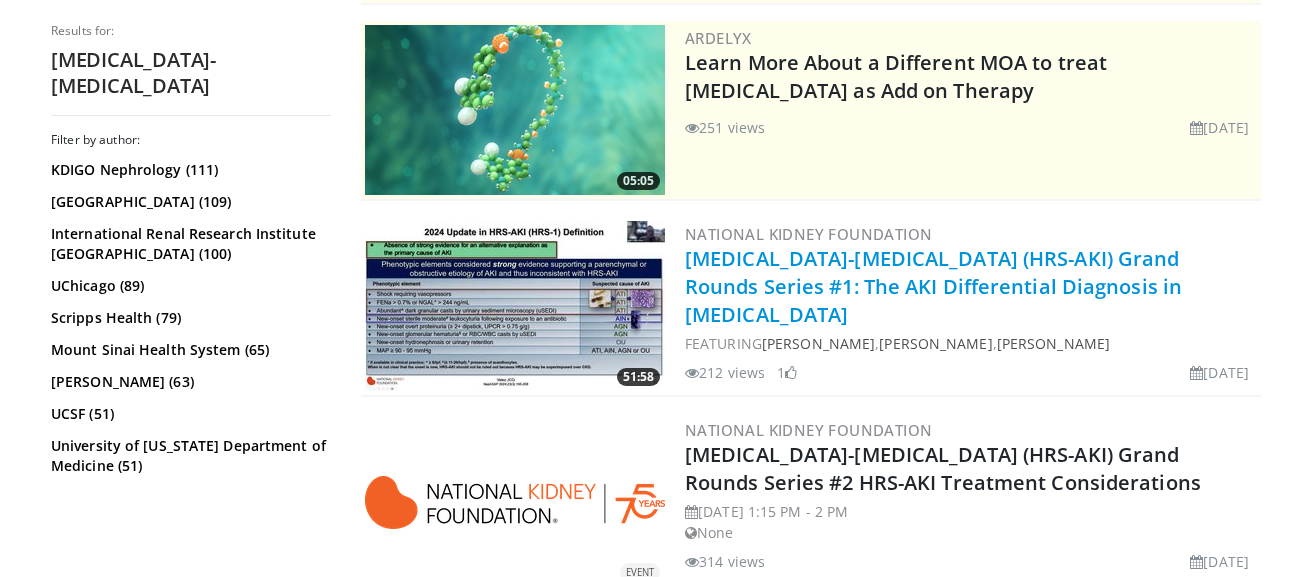 click on "Hepatorenal Syndrome-Acute Kidney Injury (HRS-AKI) Grand Rounds Series #1: The AKI Differential Diagnosis in Liver Disease" at bounding box center (933, 286) 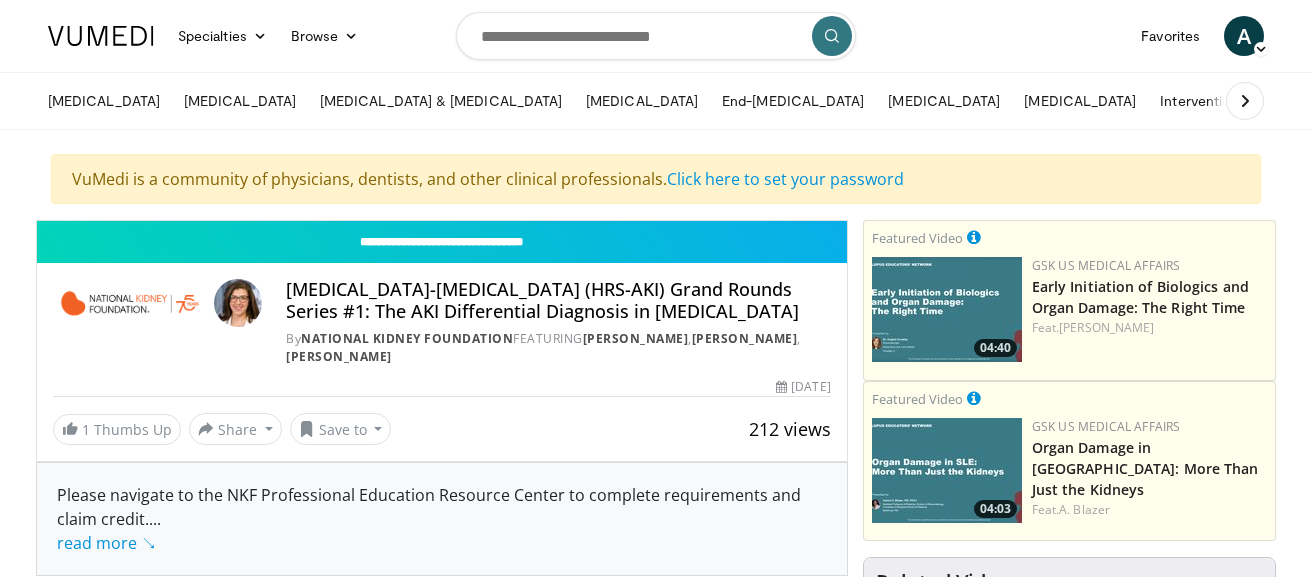 scroll, scrollTop: 0, scrollLeft: 0, axis: both 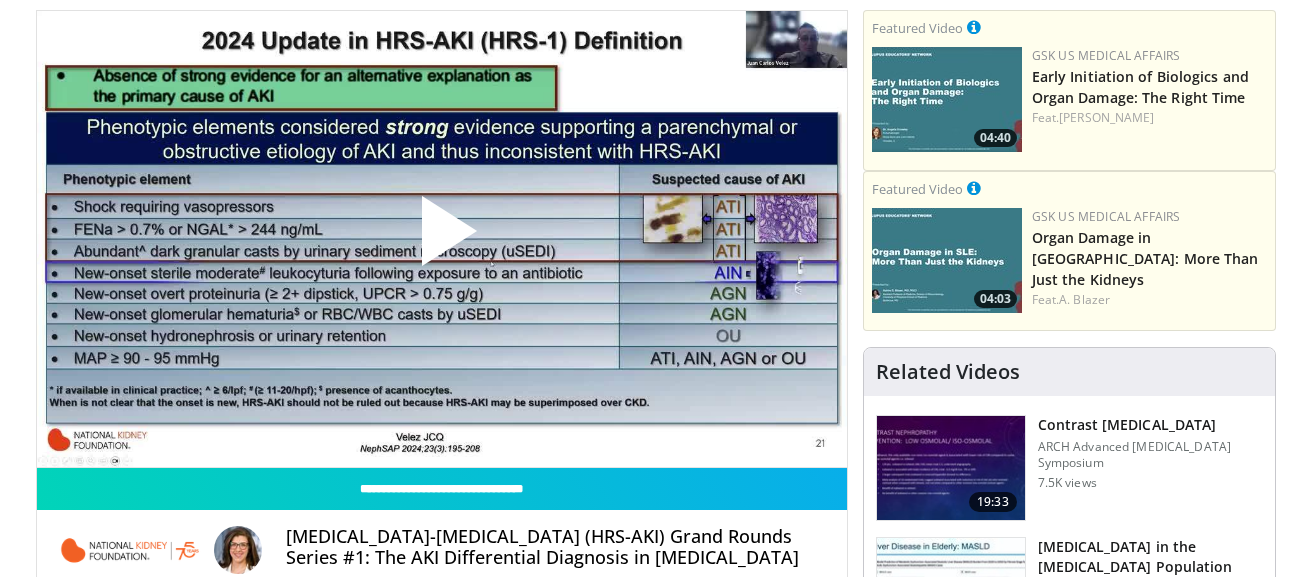 click at bounding box center (442, 239) 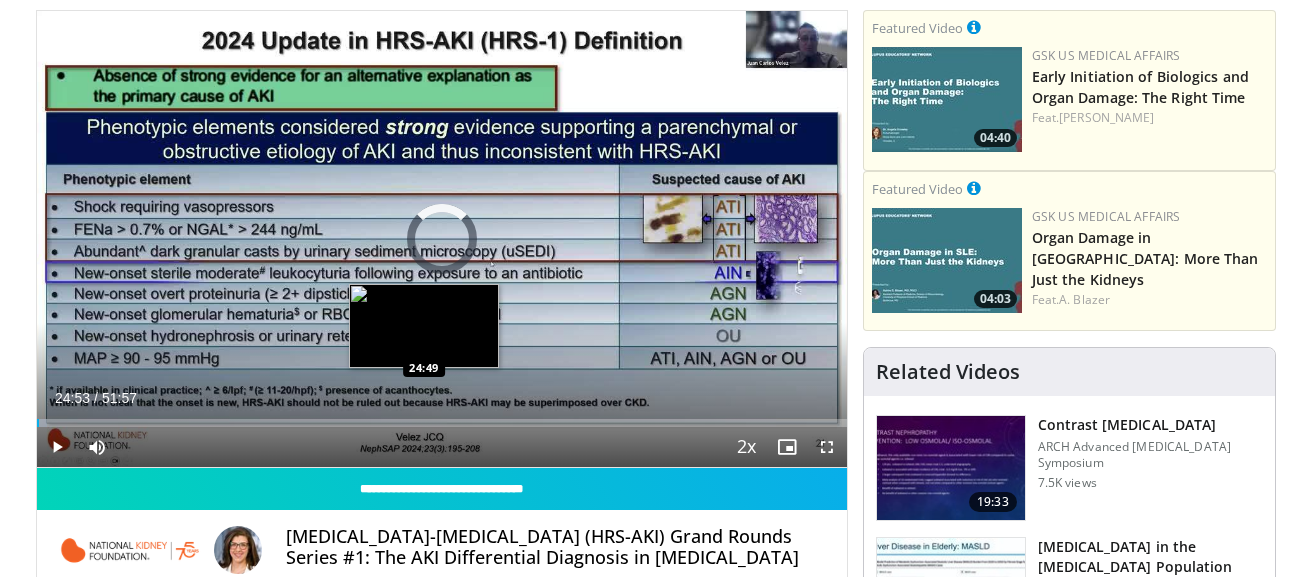 click on "Loaded :  1.27% 00:05 24:49" at bounding box center [442, 423] 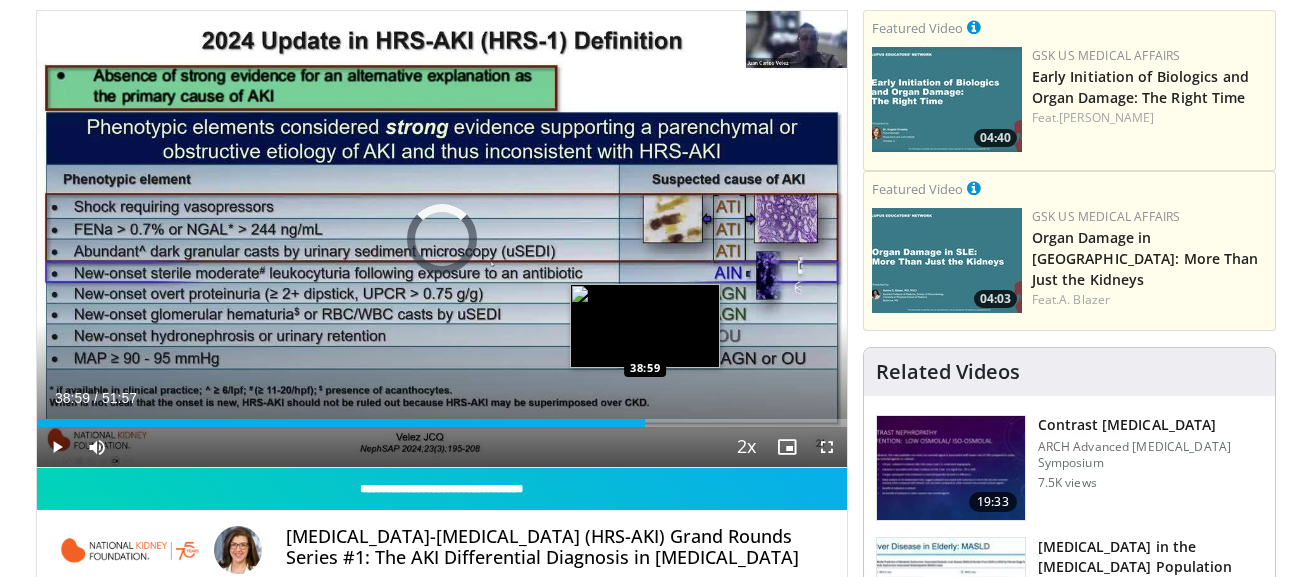 click on "Loaded :  48.76% 24:58 38:59" at bounding box center (442, 423) 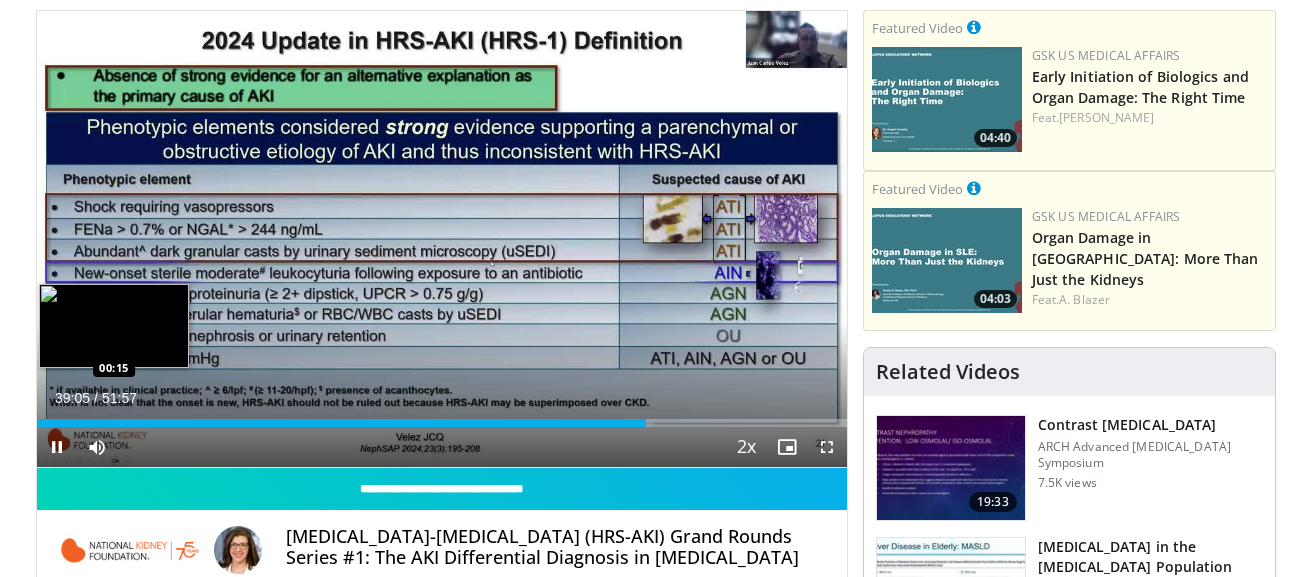 click on "39:05" at bounding box center [341, 423] 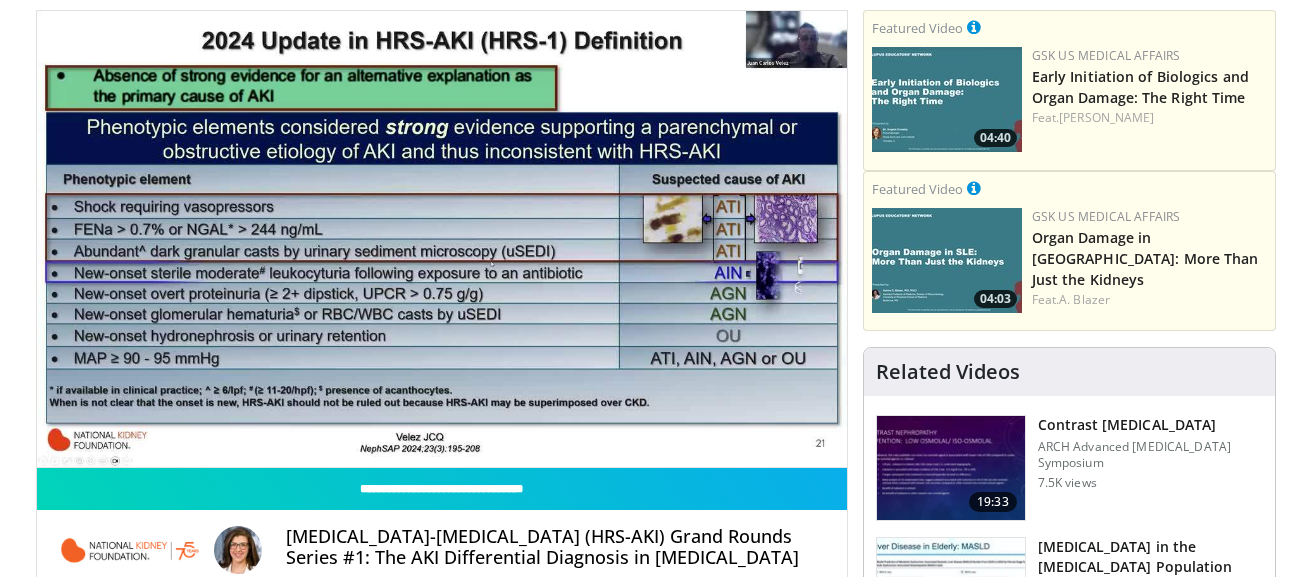 click on "**********" at bounding box center (442, 239) 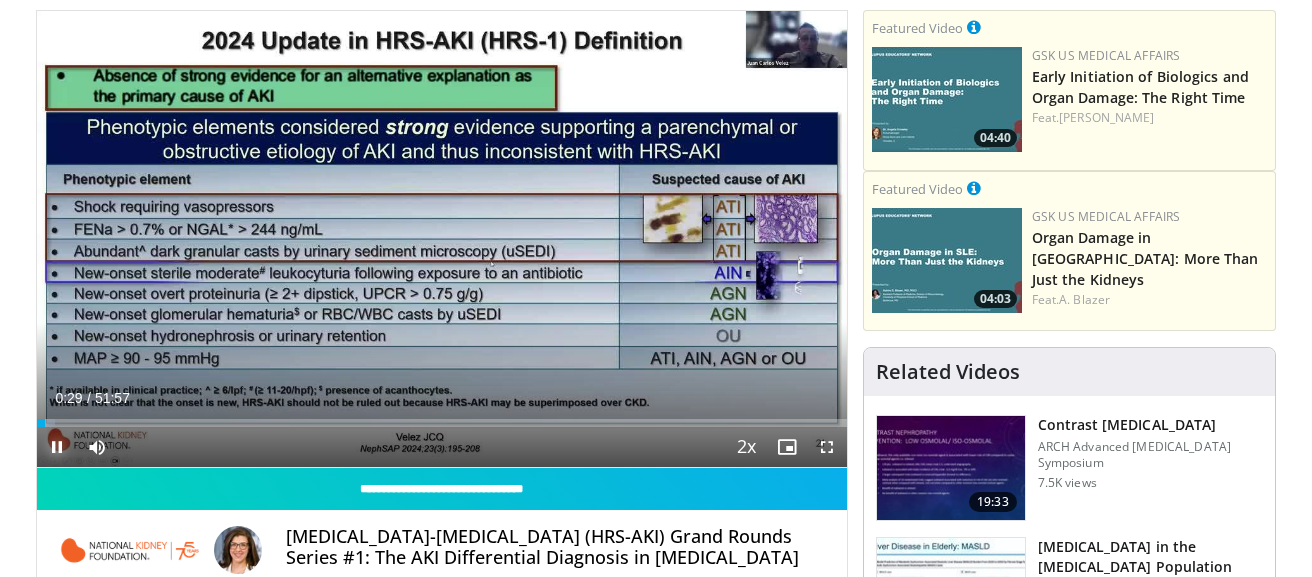 click at bounding box center (57, 447) 